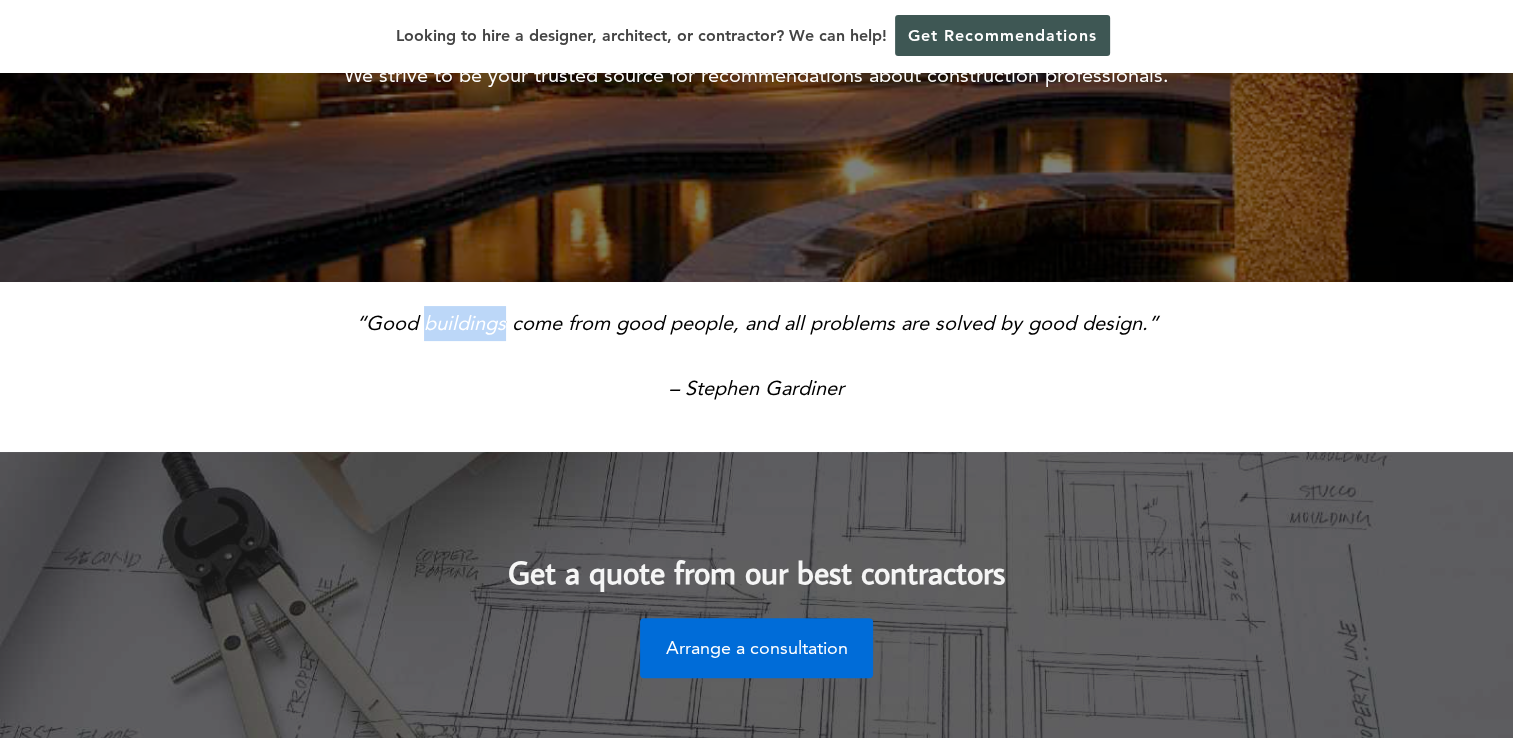 scroll, scrollTop: 333, scrollLeft: 0, axis: vertical 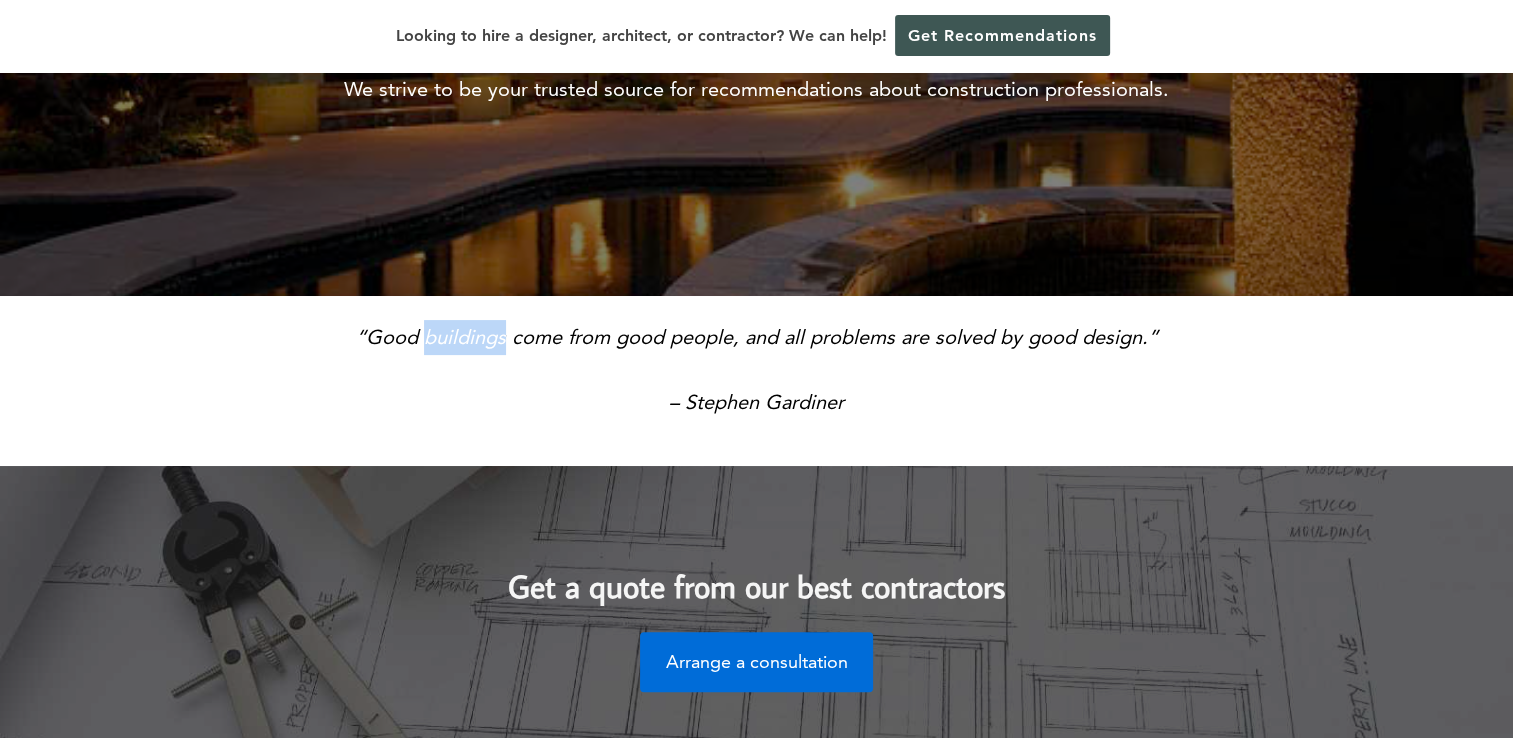 click on "“Good buildings come from good people, and all problems are solved by good design.”
– [NAME]" at bounding box center [756, 370] 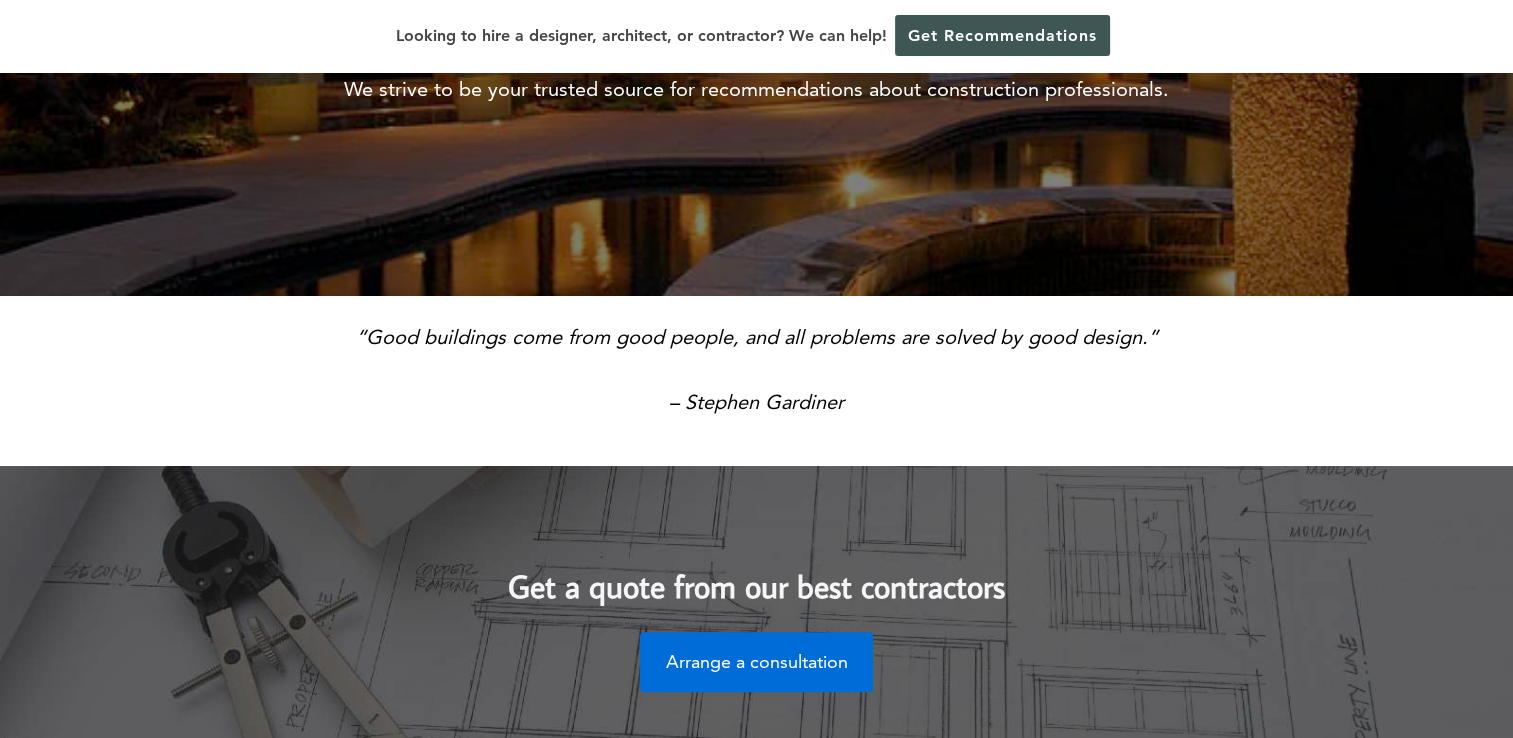 click on "Get a quote from our best contractors
Arrange a consultation" at bounding box center (756, 611) 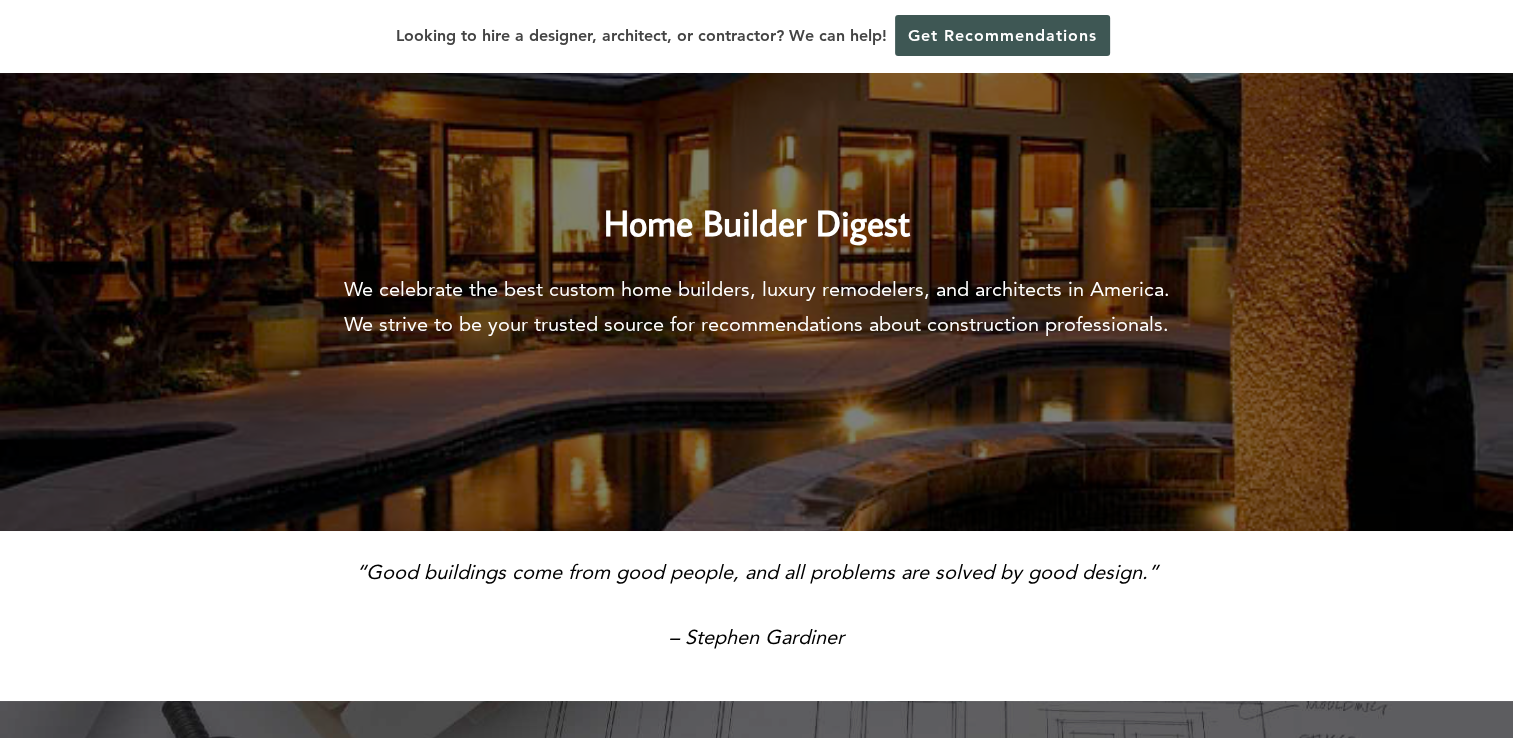 scroll, scrollTop: 0, scrollLeft: 0, axis: both 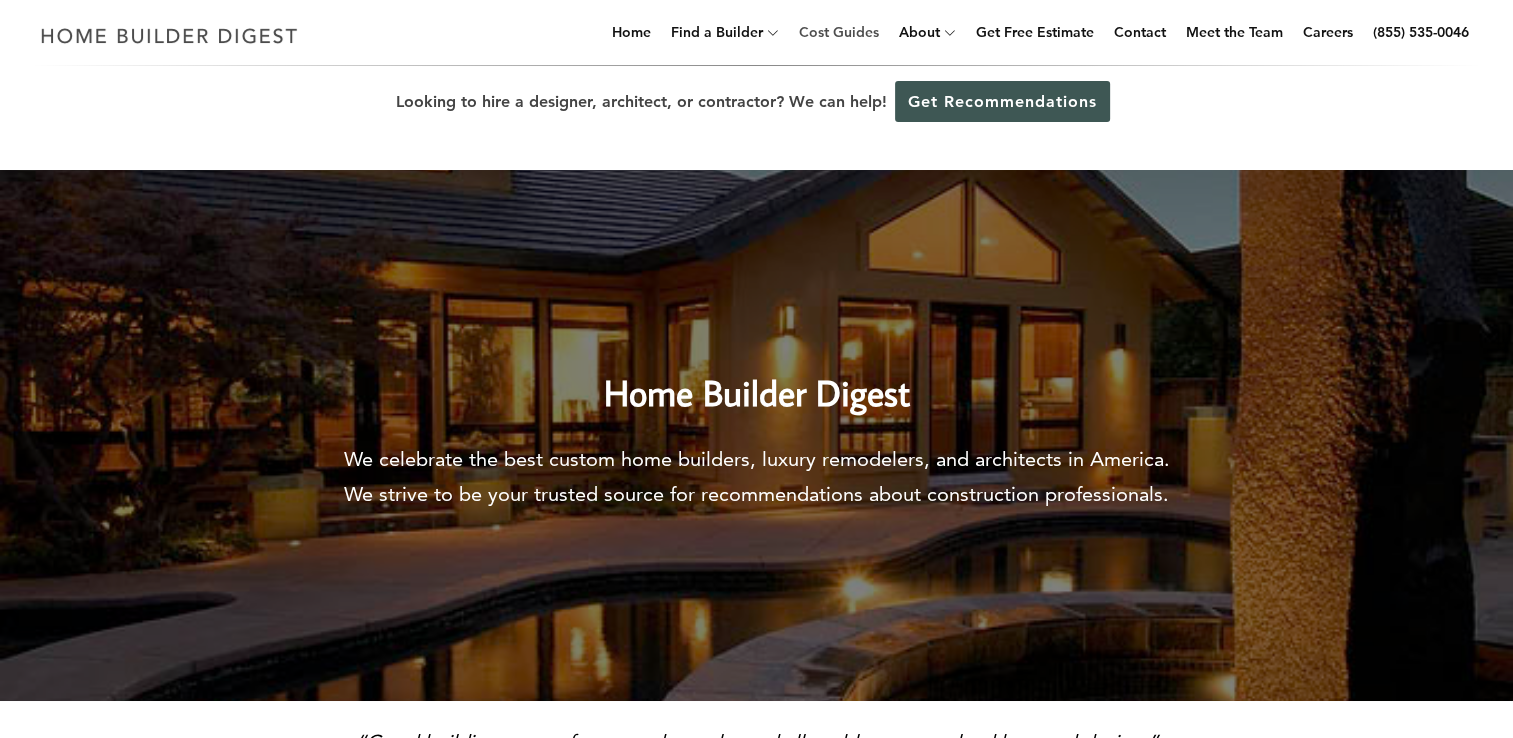 click on "Cost Guides" at bounding box center (839, 32) 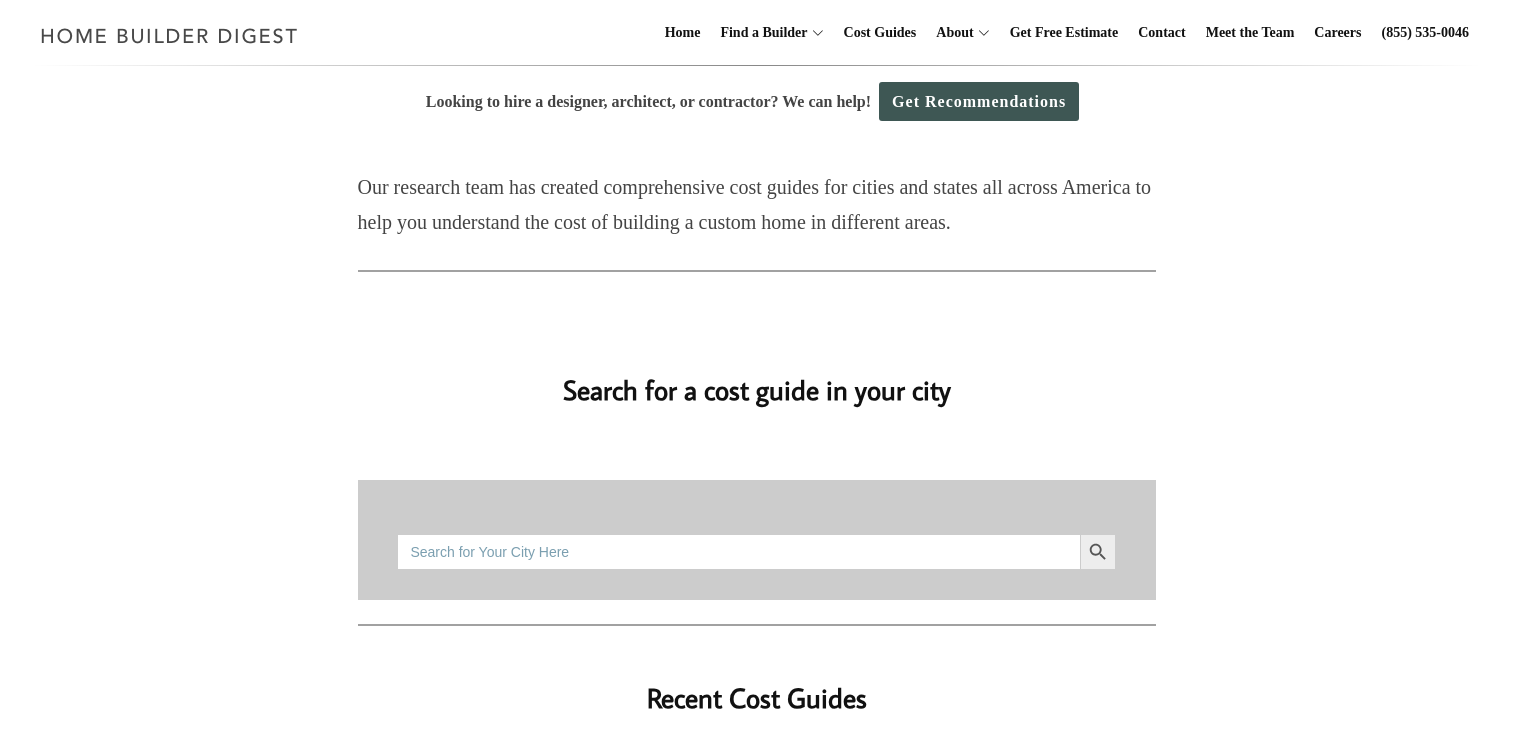 scroll, scrollTop: 0, scrollLeft: 0, axis: both 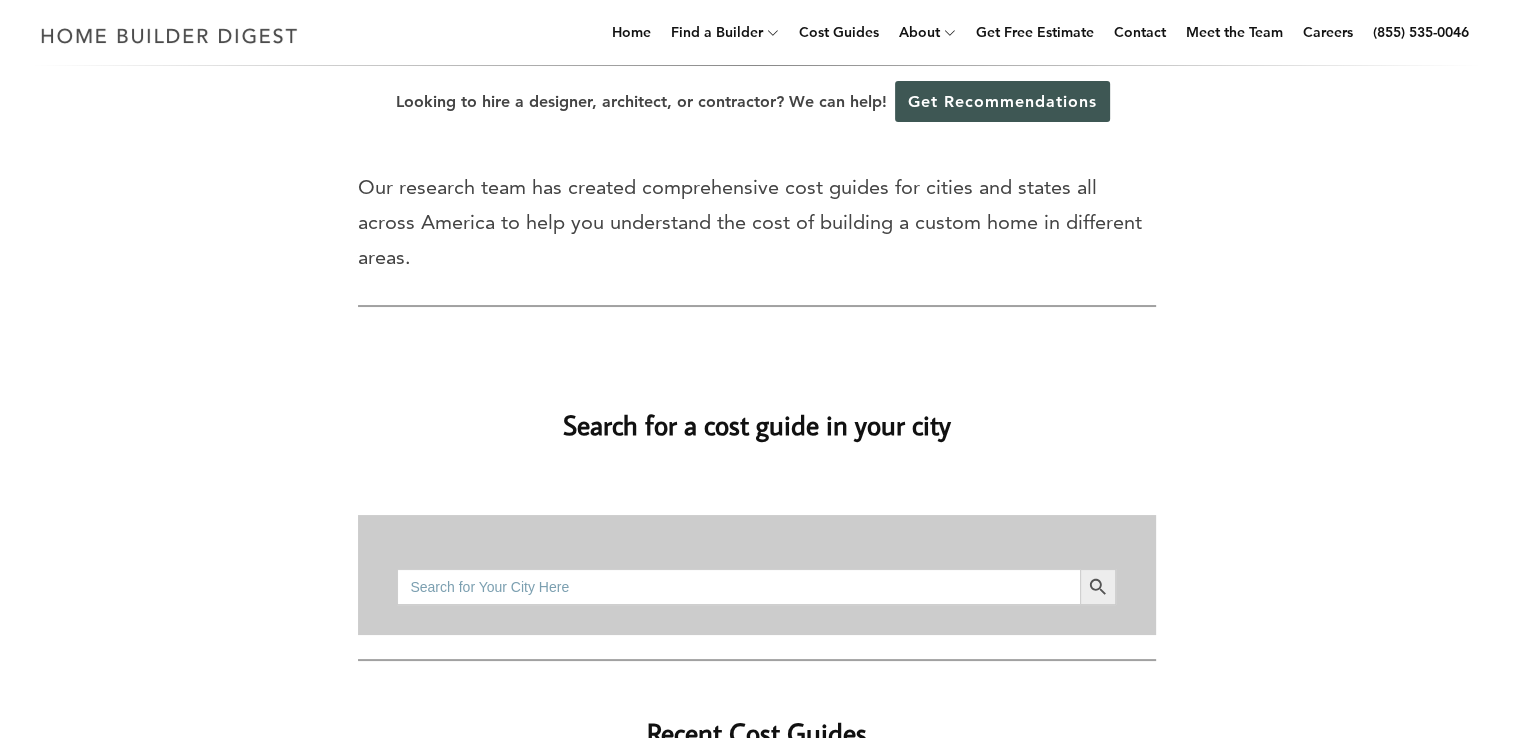 click on "Search for:" at bounding box center [738, 587] 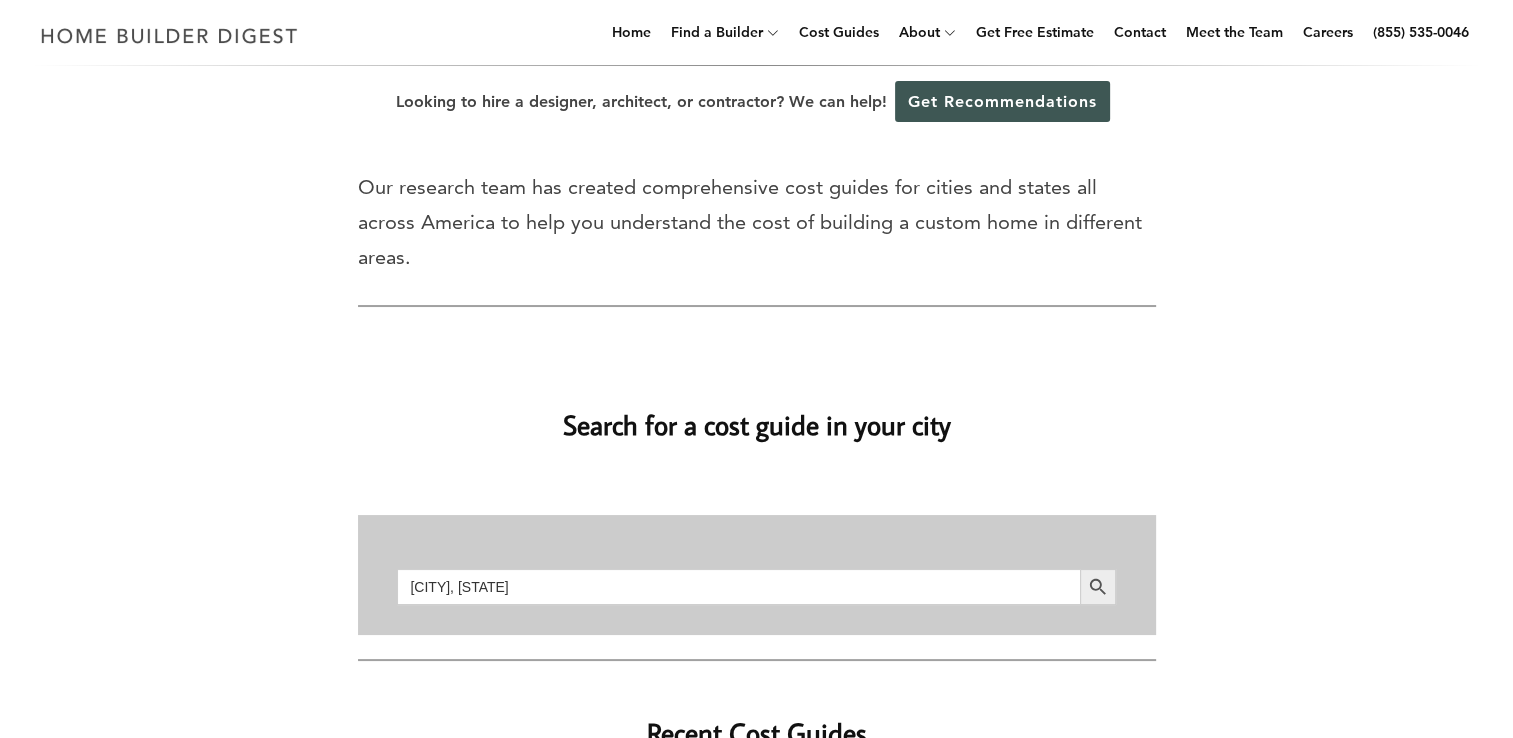 type on "las vegas, nv" 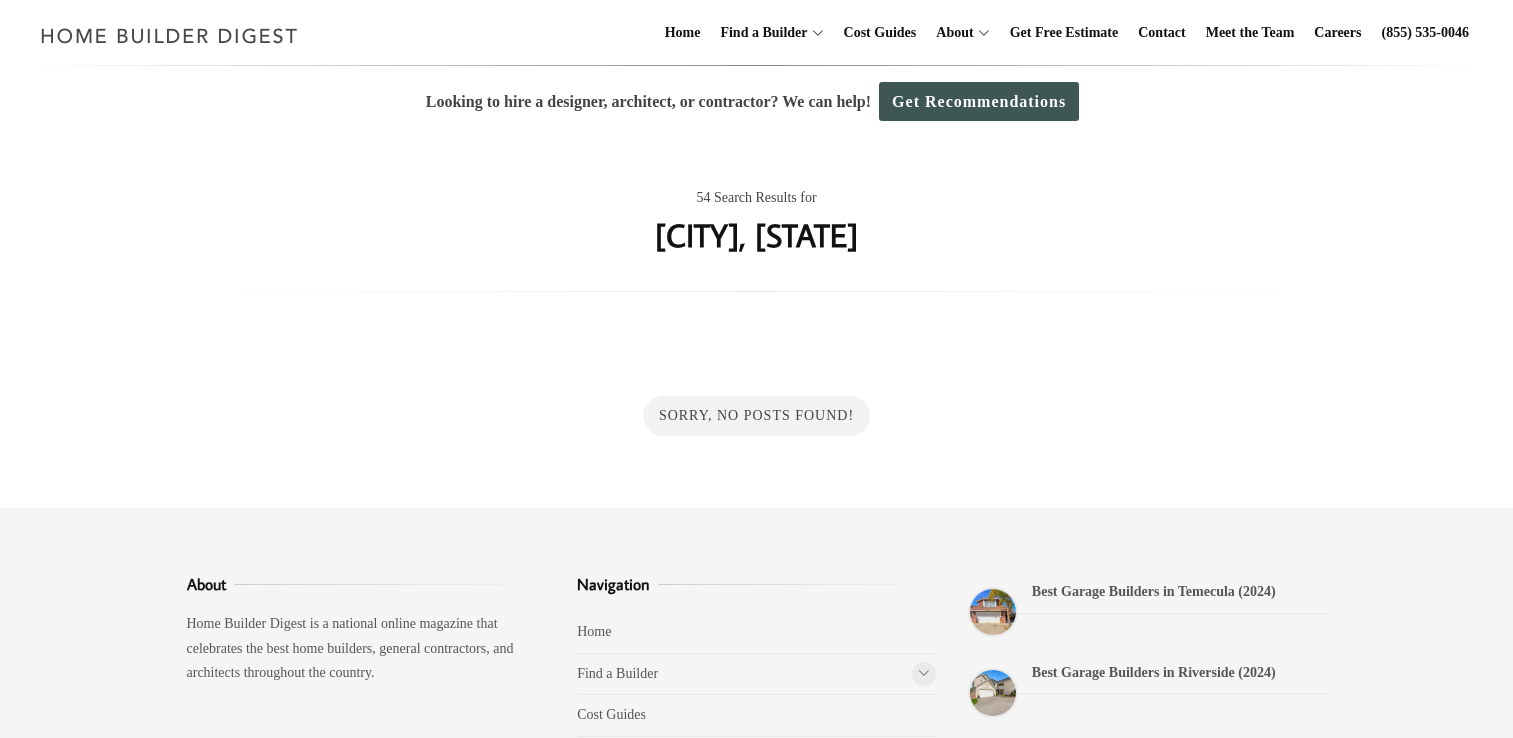 scroll, scrollTop: 0, scrollLeft: 0, axis: both 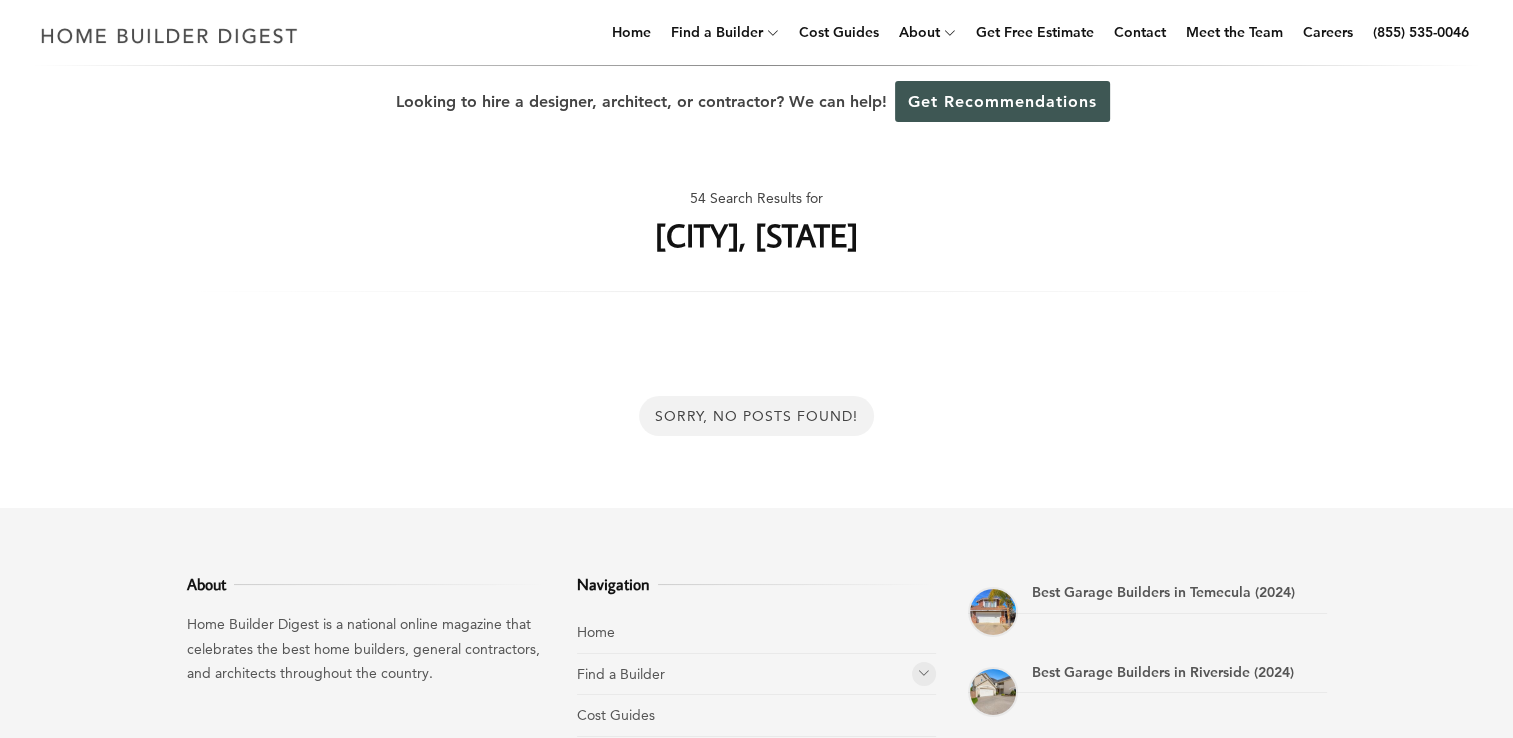 click on "54 Search Results for" at bounding box center (756, 198) 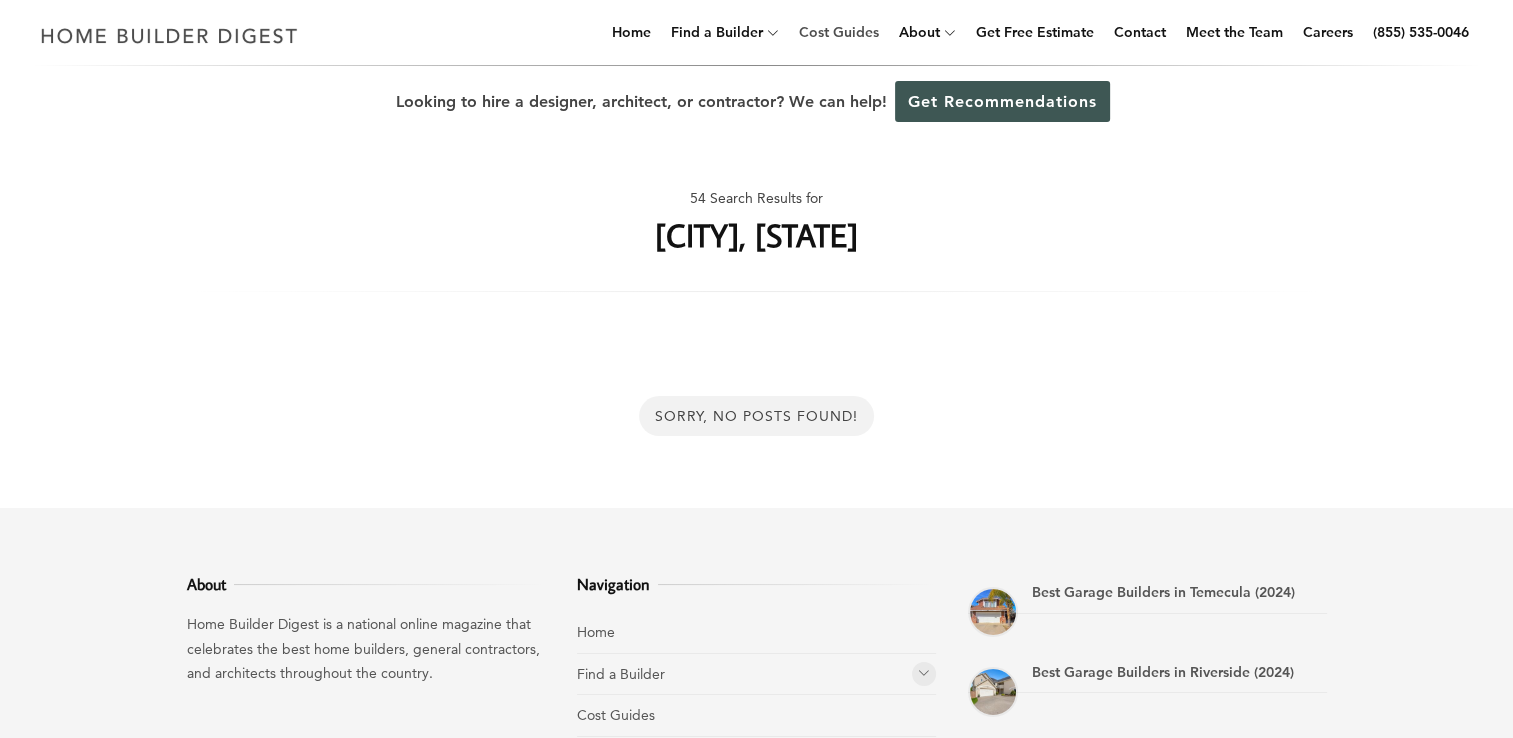 click on "Cost Guides" at bounding box center [839, 32] 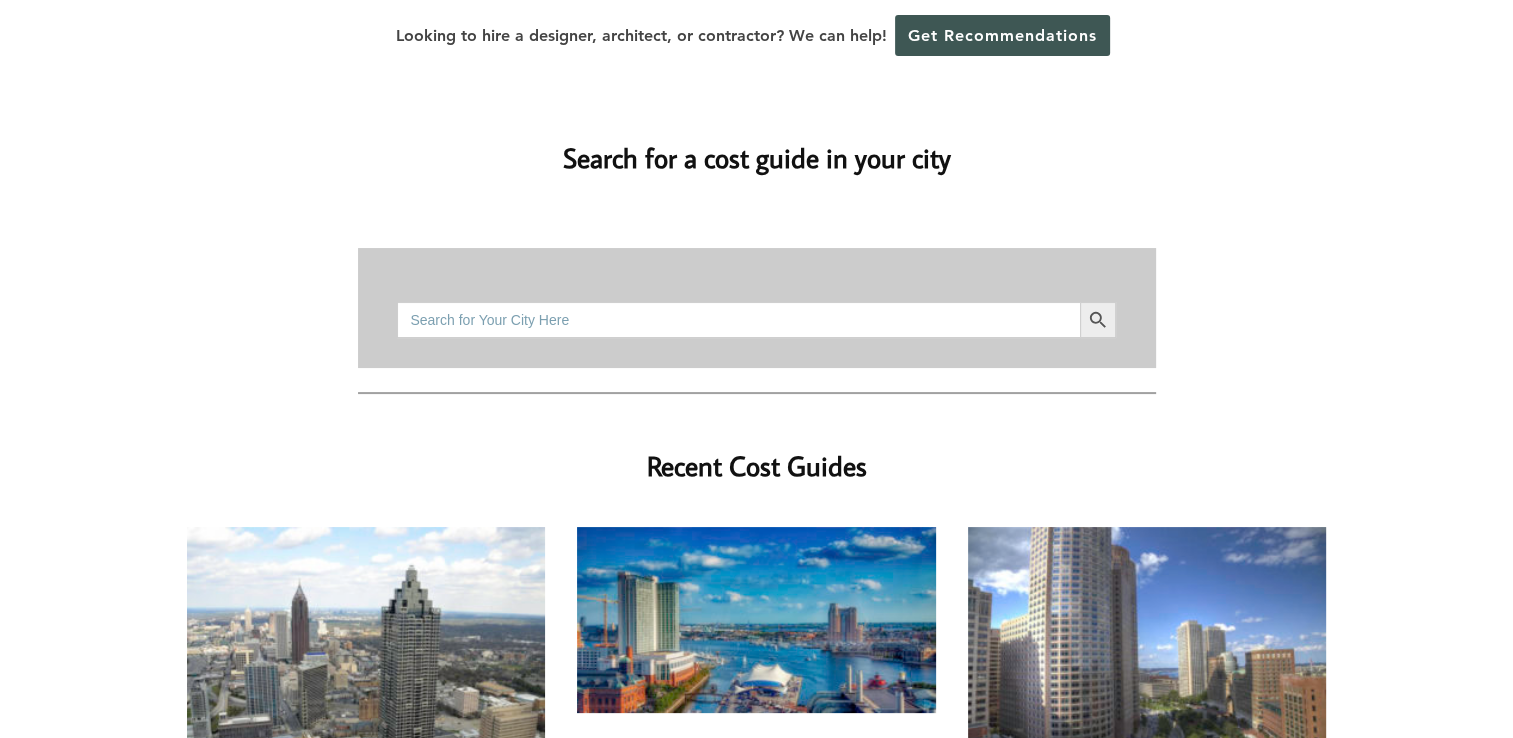 scroll, scrollTop: 187, scrollLeft: 0, axis: vertical 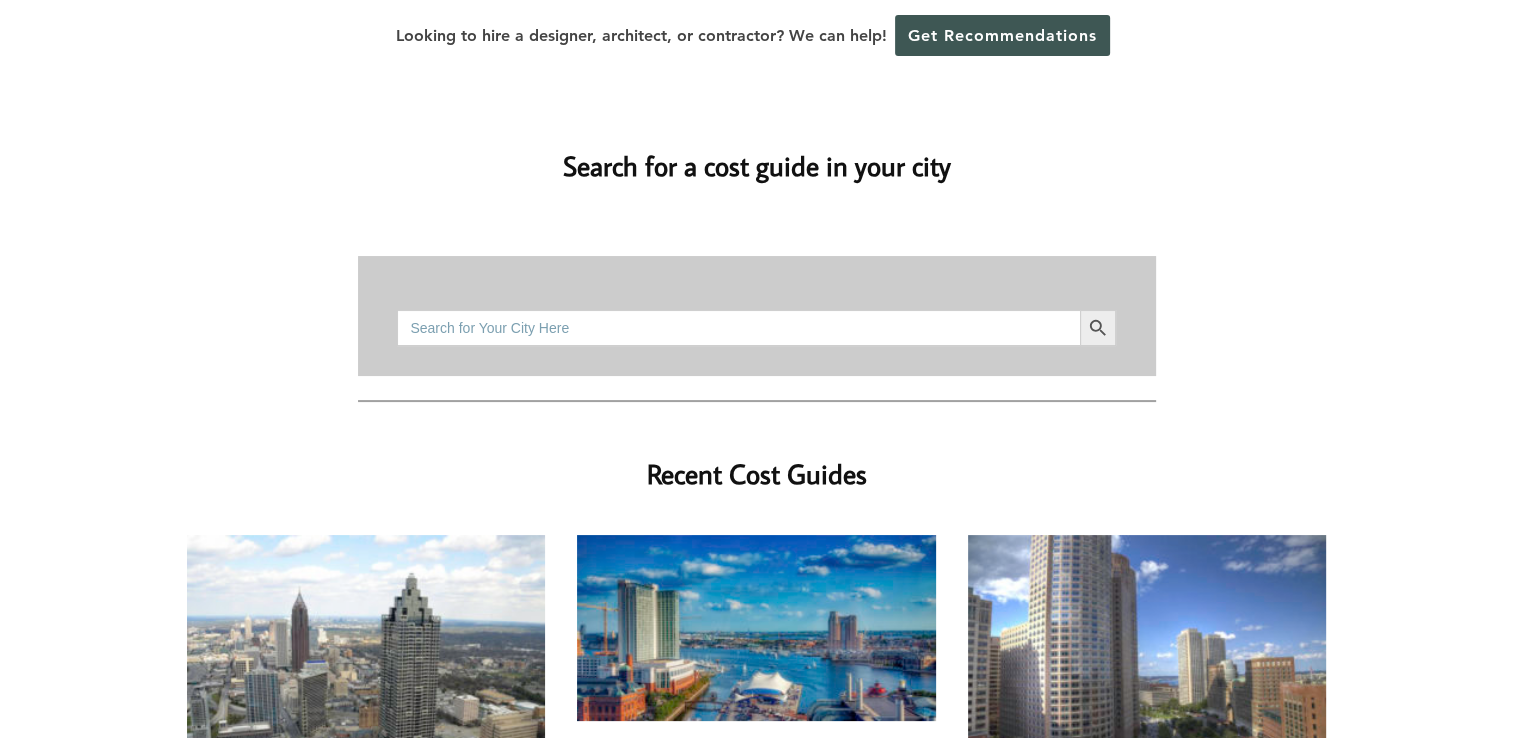 click on "Search for:" at bounding box center (738, 328) 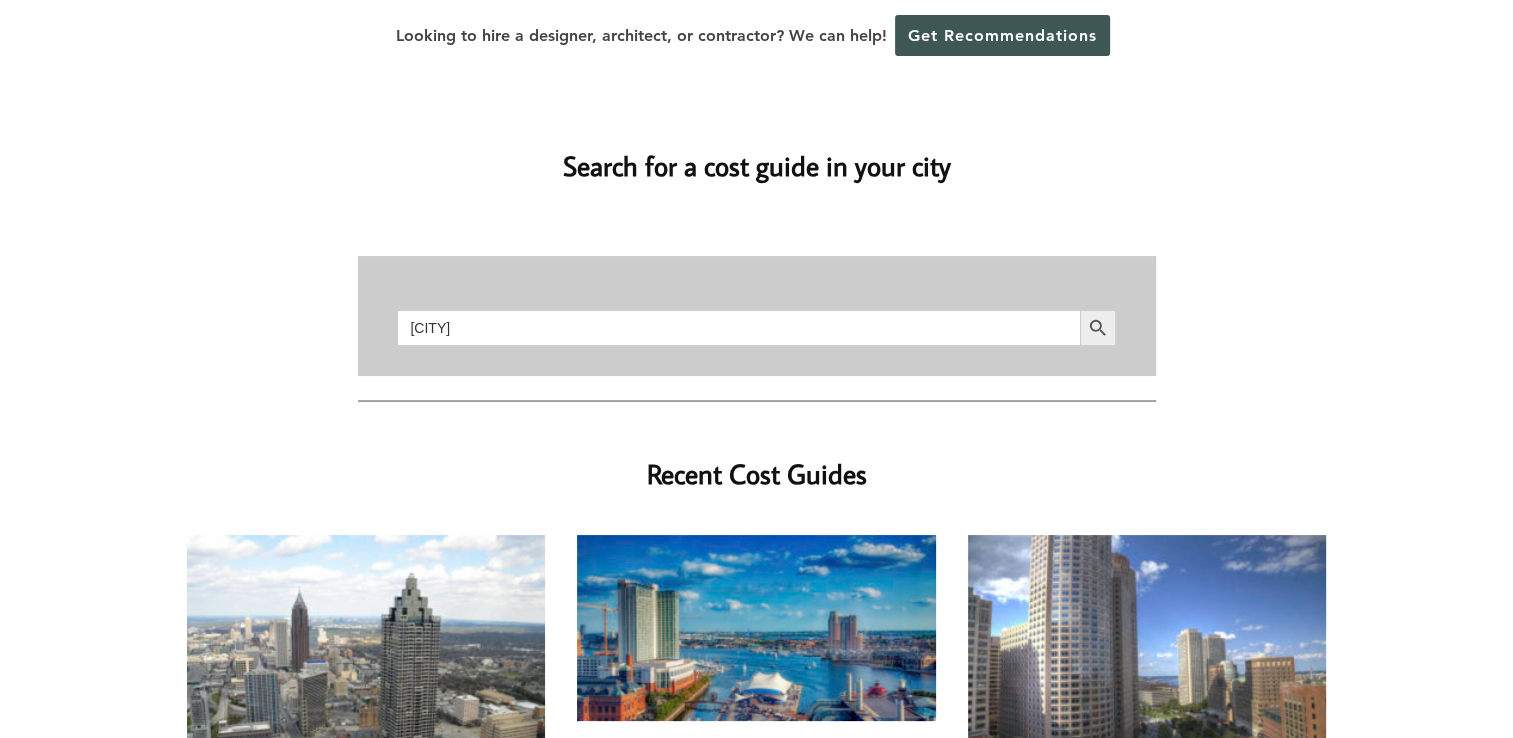 type on "[CITY]" 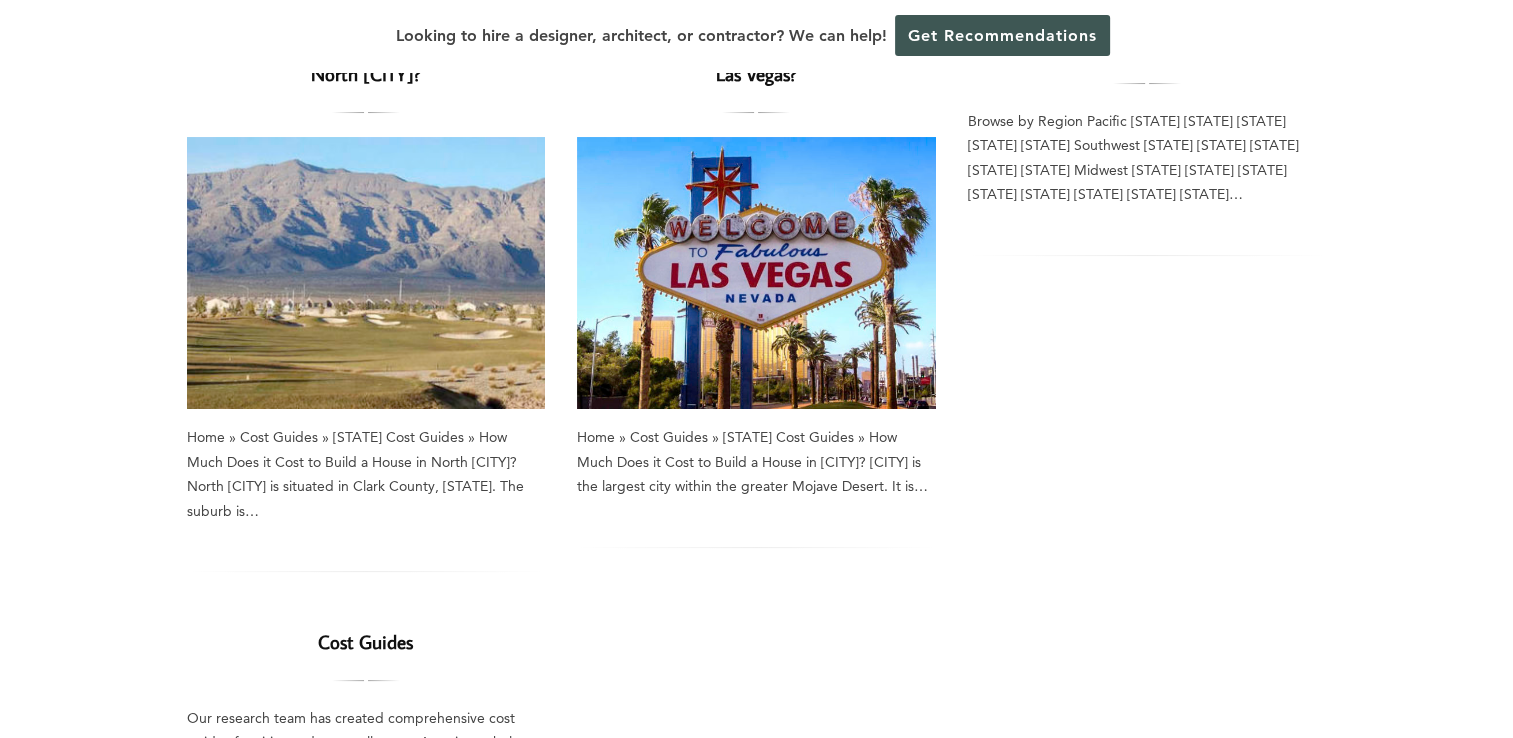 scroll, scrollTop: 148, scrollLeft: 0, axis: vertical 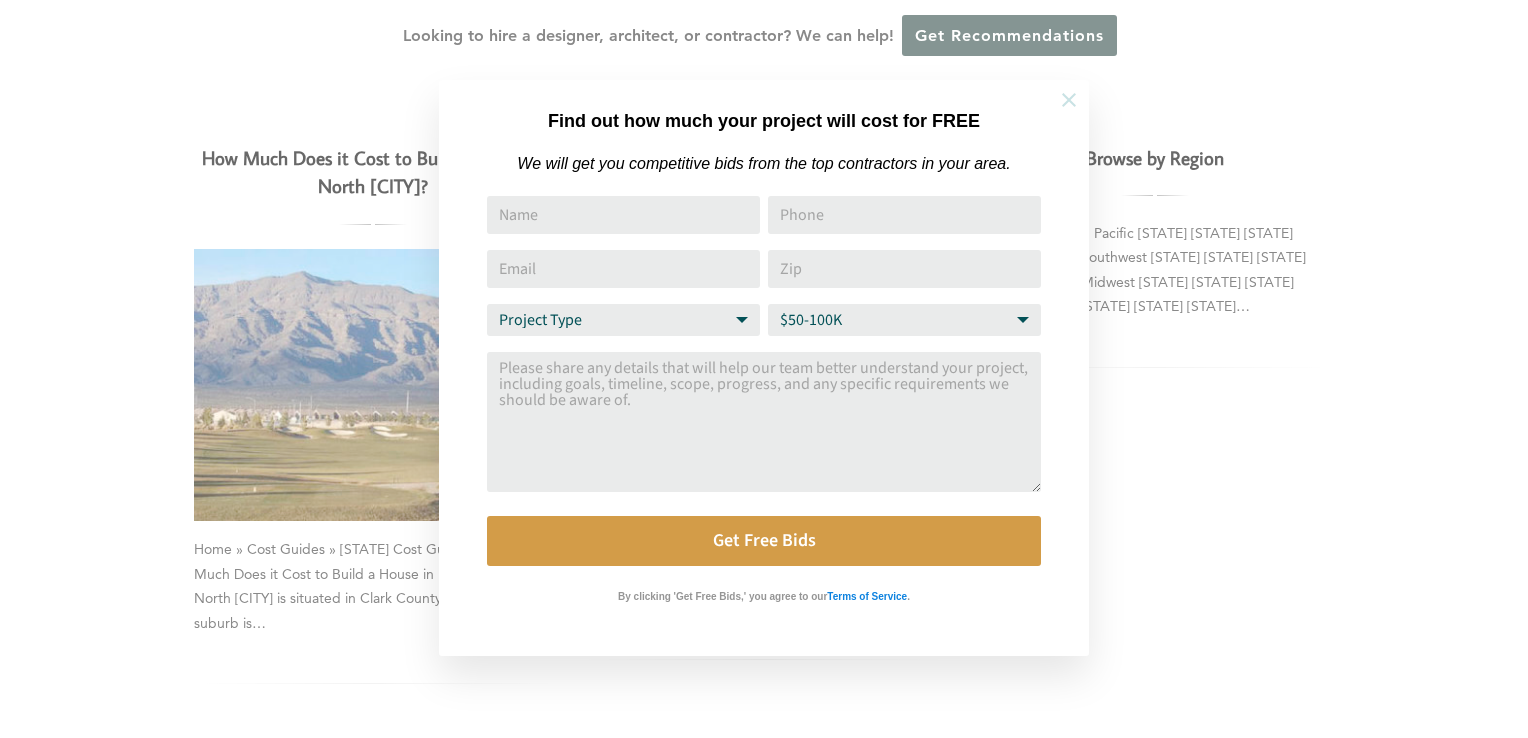 click 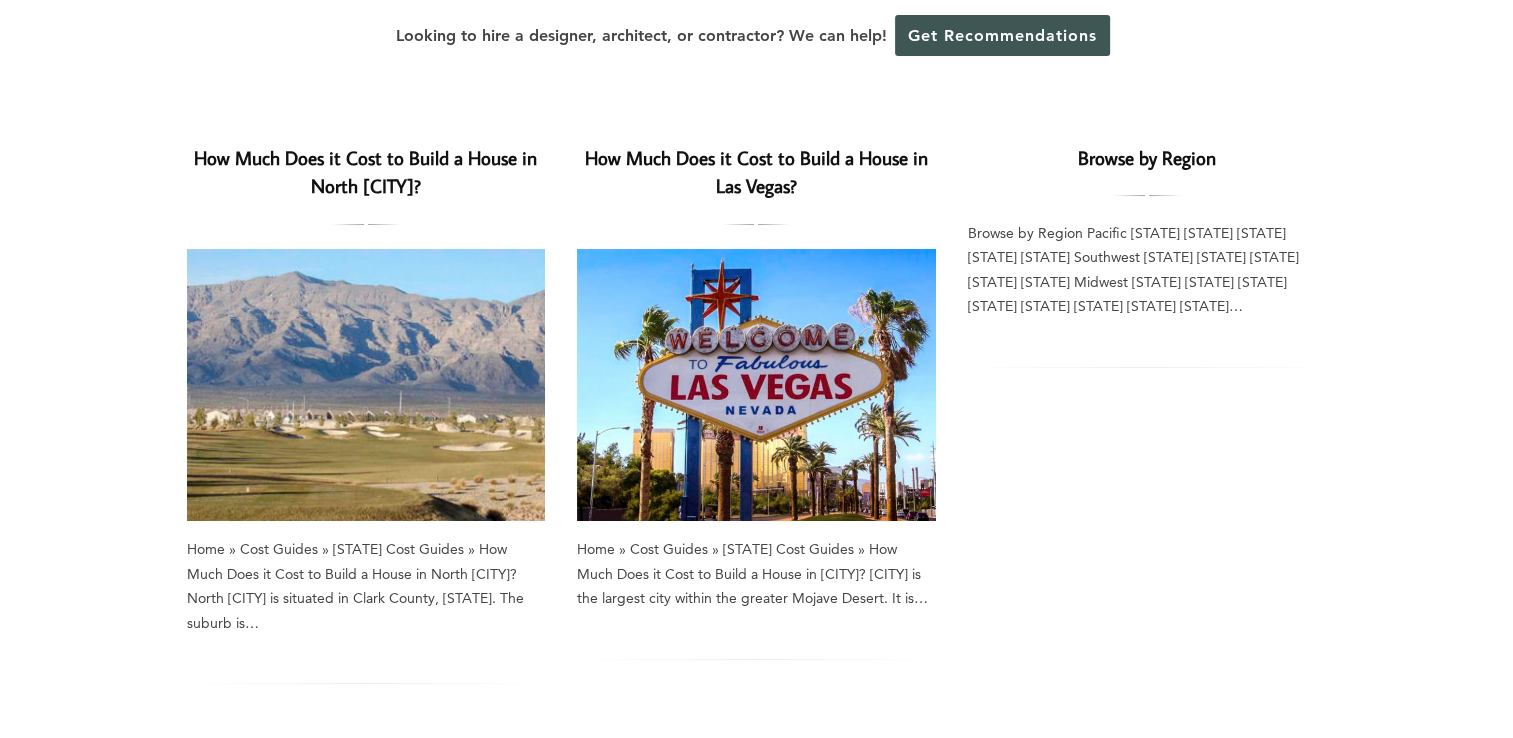 click on "How Much Does it Cost to Build a House in Las Vegas?" at bounding box center [756, 172] 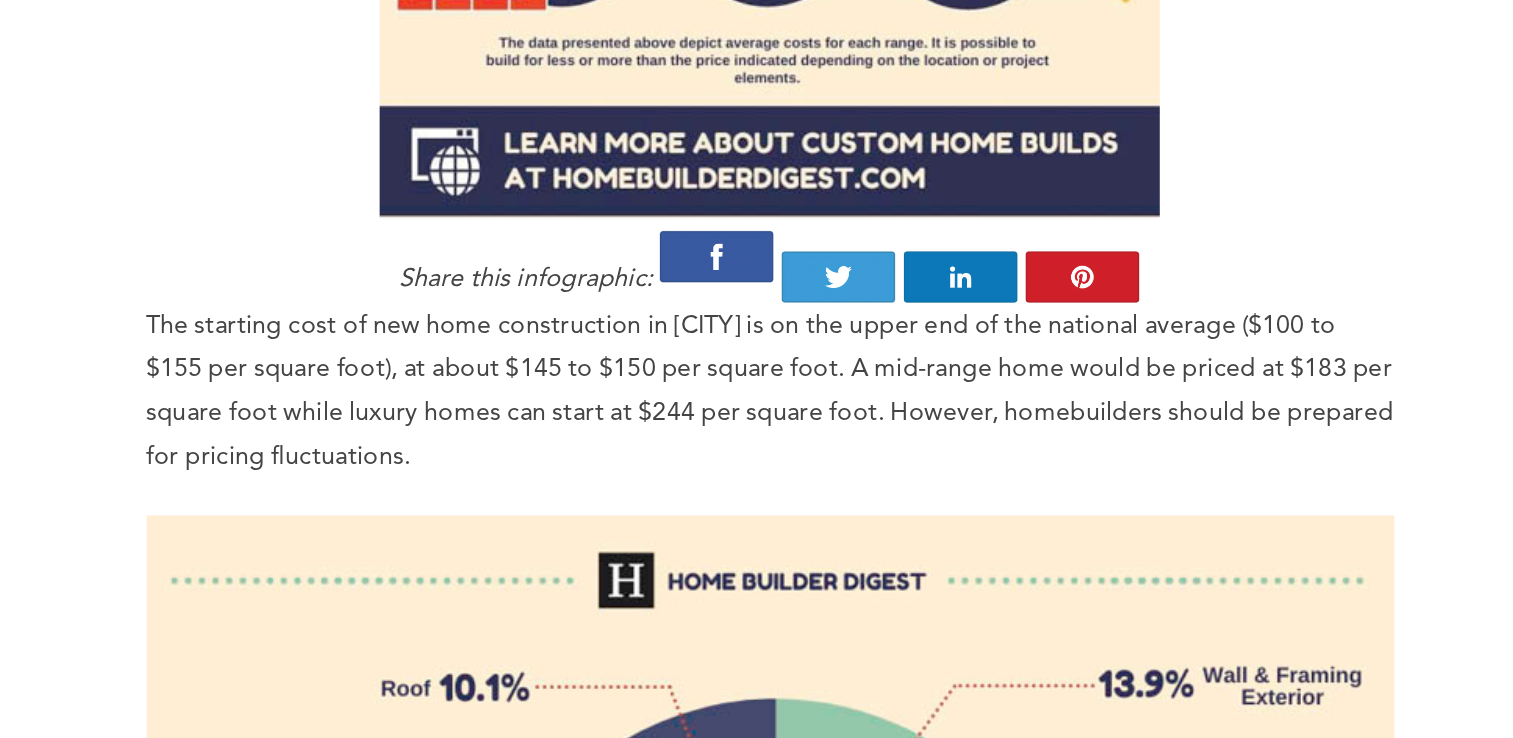 scroll, scrollTop: 1754, scrollLeft: 0, axis: vertical 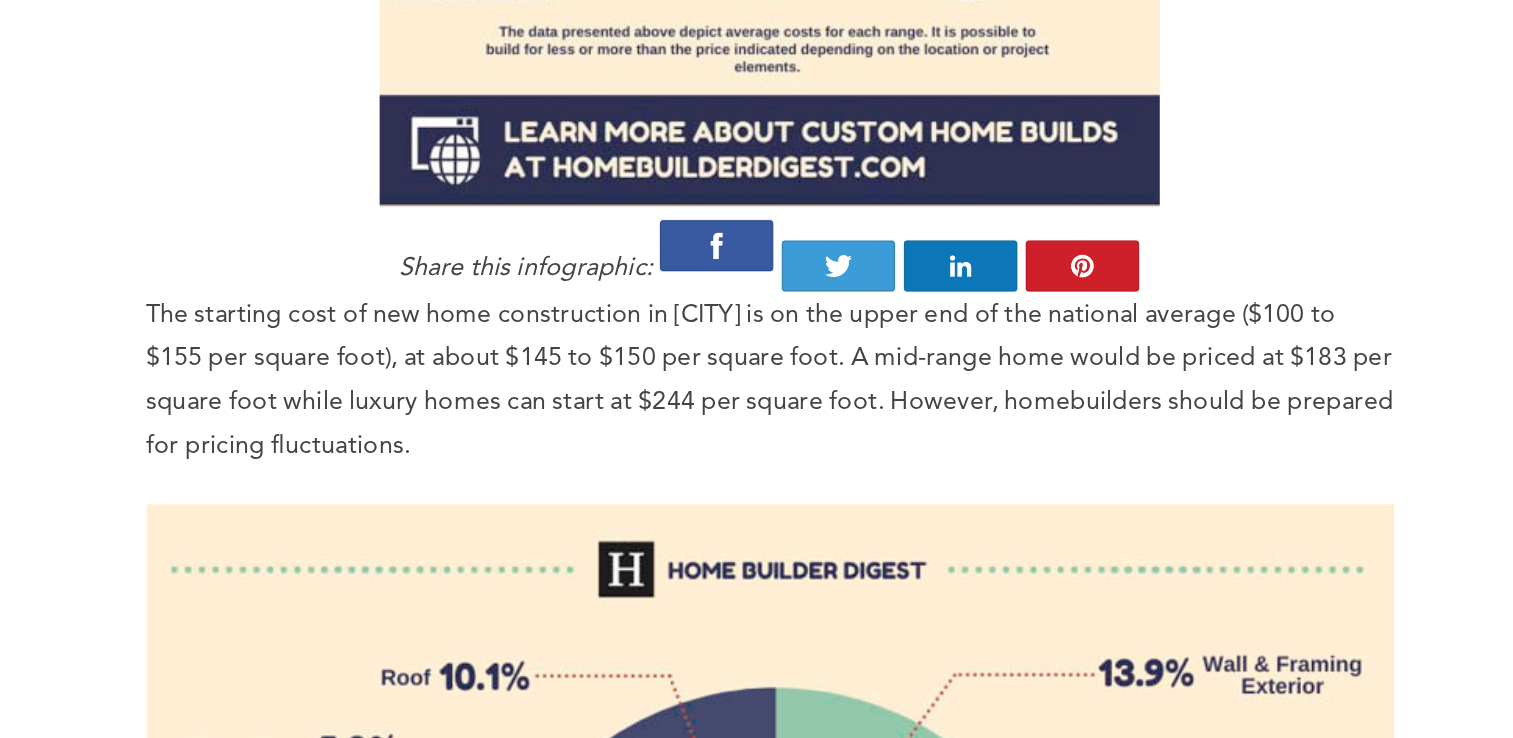 click on "Home » Cost Guides » Nevada Cost Guides » How Much Does it Cost to Build a House in [CITY]?
[CITY] is the largest city within the greater Mojave Desert. It is known as a major resort city with amenities for shopping, fine dining, entertainment, and nightlife. However, while some sectors in [CITY] were able to adapt to the effects of the COVID-19 pandemic, industries like leisure and hospitality, construction, and transportation were not in a position to be as flexible. Thus, [CITY] faced a higher unemployment rate in 2020 compared to other cities. Nevada’s jobs for the construction industry totaled 103,300 in March, which fell to 93,400 in September 2020. This is mostly attributable to the [CITY] area. Despite that, the residential construction industry was able to increase net sales by 400% in April 2021 from its initial 244 sales in April 2020. The same period also registered 1,457 new home permits." at bounding box center [757, 5581] 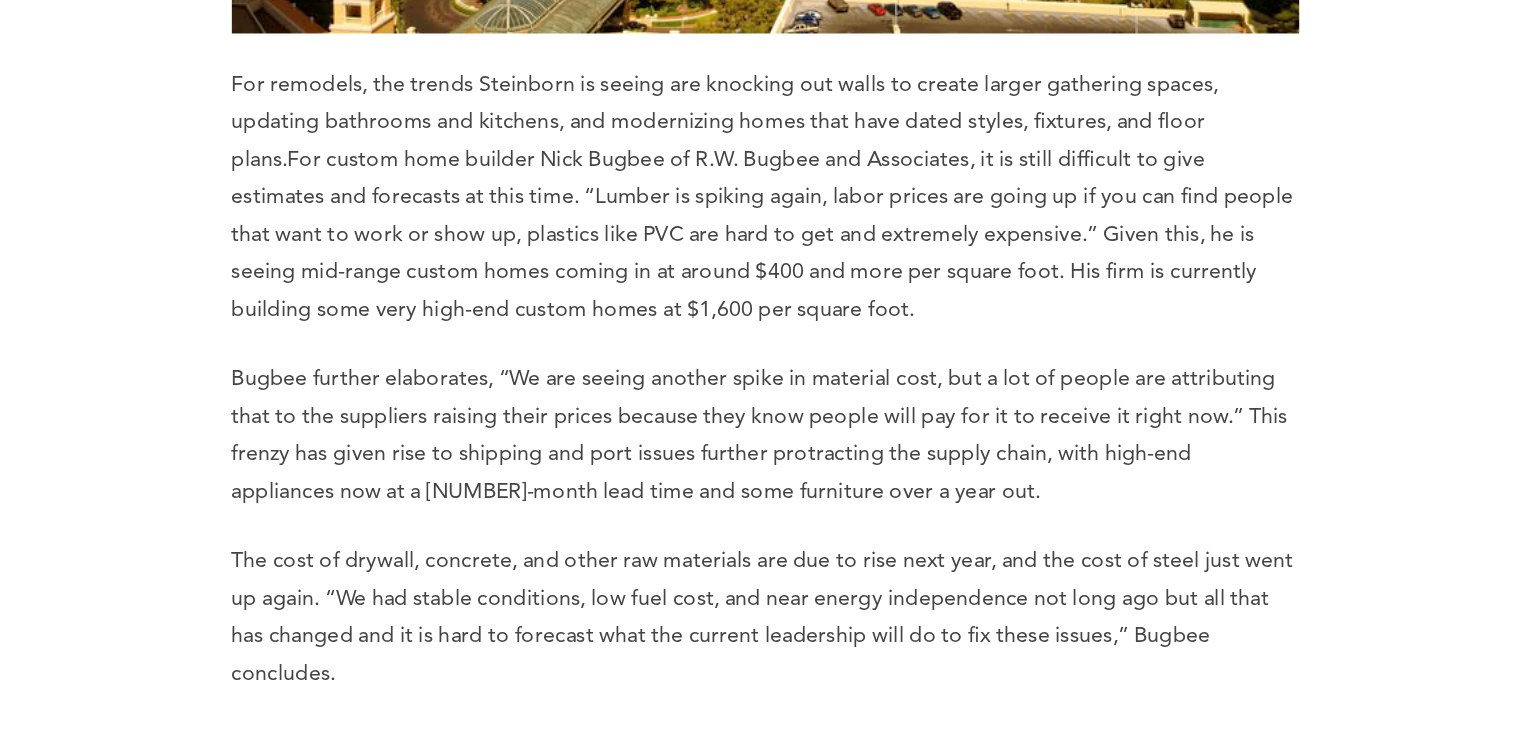 scroll, scrollTop: 9537, scrollLeft: 0, axis: vertical 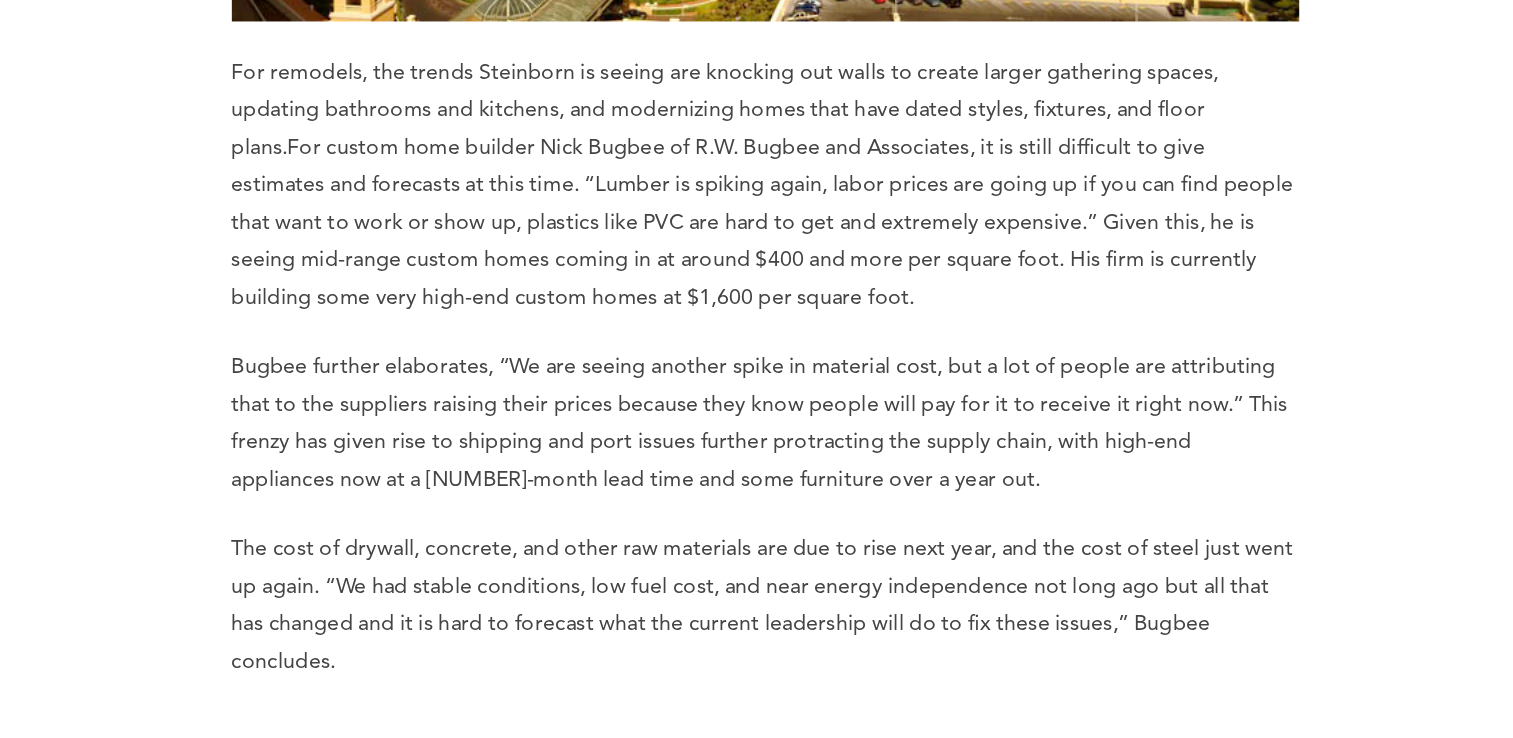click on "Home » Cost Guides » Nevada Cost Guides » How Much Does it Cost to Build a House in [CITY]?
[CITY] is the largest city within the greater Mojave Desert. It is known as a major resort city with amenities for shopping, fine dining, entertainment, and nightlife. However, while some sectors in [CITY] were able to adapt to the effects of the COVID-19 pandemic, industries like leisure and hospitality, construction, and transportation were not in a position to be as flexible. Thus, [CITY] faced a higher unemployment rate in 2020 compared to other cities. Nevada’s jobs for the construction industry totaled 103,300 in March, which fell to 93,400 in September 2020. This is mostly attributable to the [CITY] area. Despite that, the residential construction industry was able to increase net sales by 400% in April 2021 from its initial 244 sales in April 2020. The same period also registered 1,457 new home permits." at bounding box center (757, -2938) 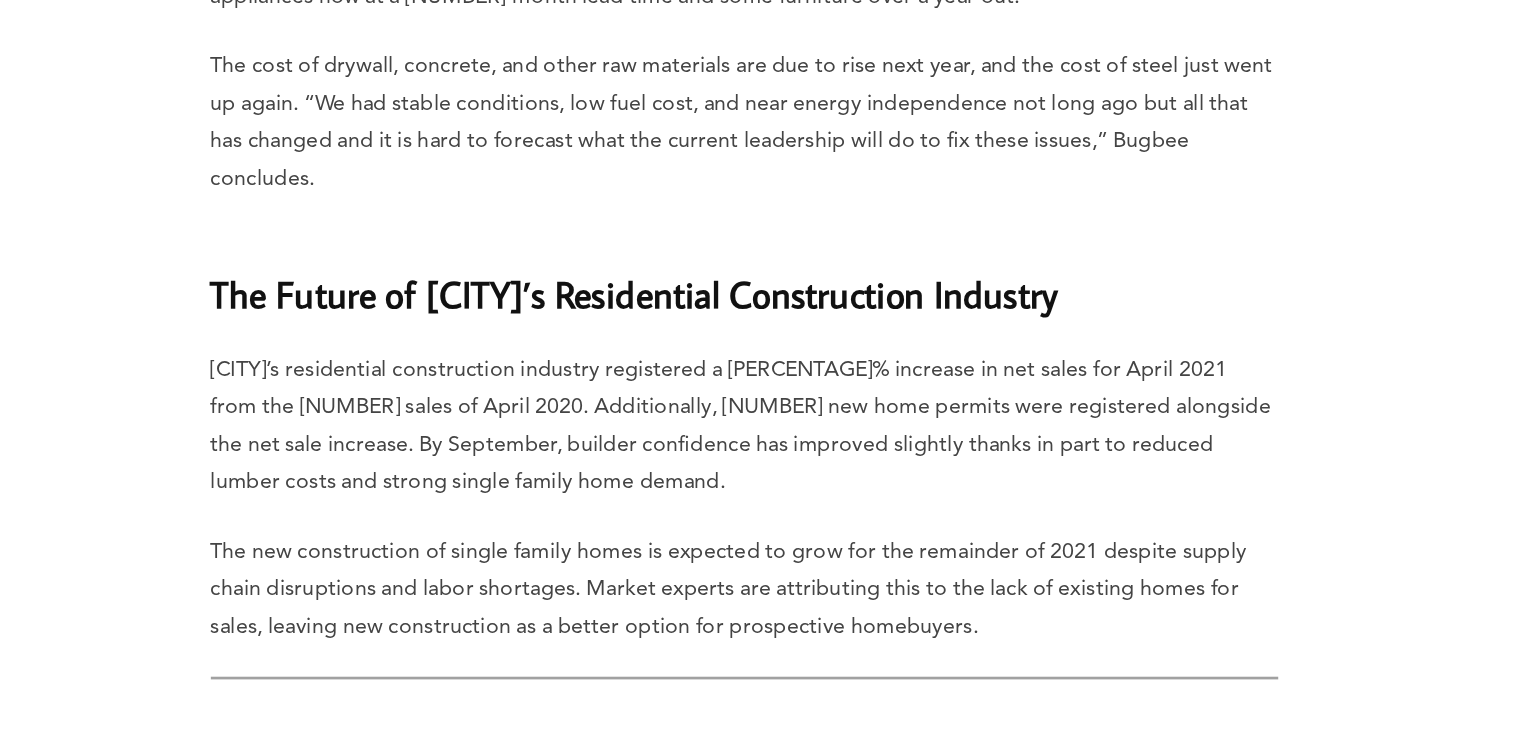 scroll, scrollTop: 9901, scrollLeft: 0, axis: vertical 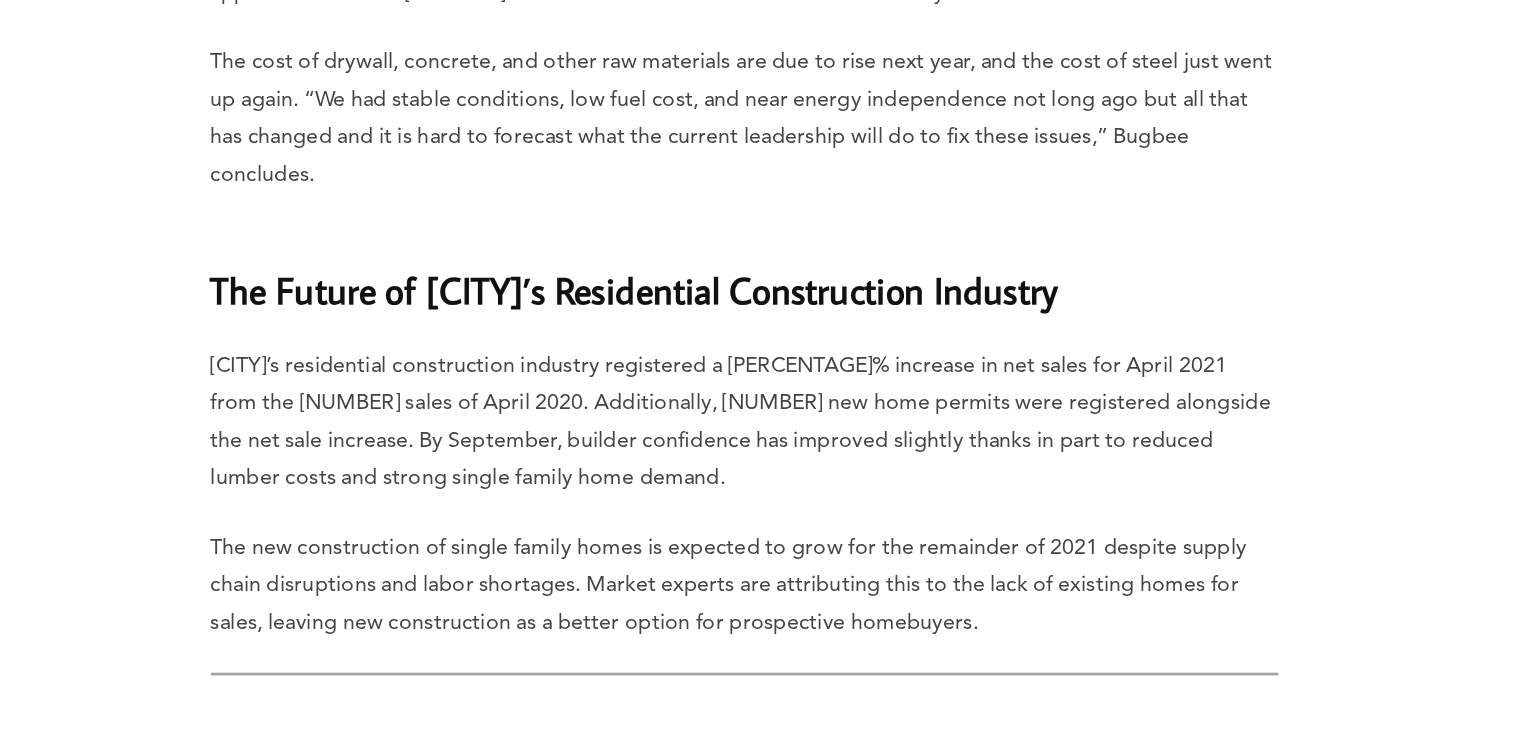 click on "Home » Cost Guides » Nevada Cost Guides » How Much Does it Cost to Build a House in [CITY]?
[CITY] is the largest city within the greater Mojave Desert. It is known as a major resort city with amenities for shopping, fine dining, entertainment, and nightlife. However, while some sectors in [CITY] were able to adapt to the effects of the COVID-19 pandemic, industries like leisure and hospitality, construction, and transportation were not in a position to be as flexible. Thus, [CITY] faced a higher unemployment rate in 2020 compared to other cities. Nevada’s jobs for the construction industry totaled 103,300 in March, which fell to 93,400 in September 2020. This is mostly attributable to the [CITY] area. Despite that, the residential construction industry was able to increase net sales by 400% in April 2021 from its initial 244 sales in April 2020. The same period also registered 1,457 new home permits." at bounding box center (757, -3302) 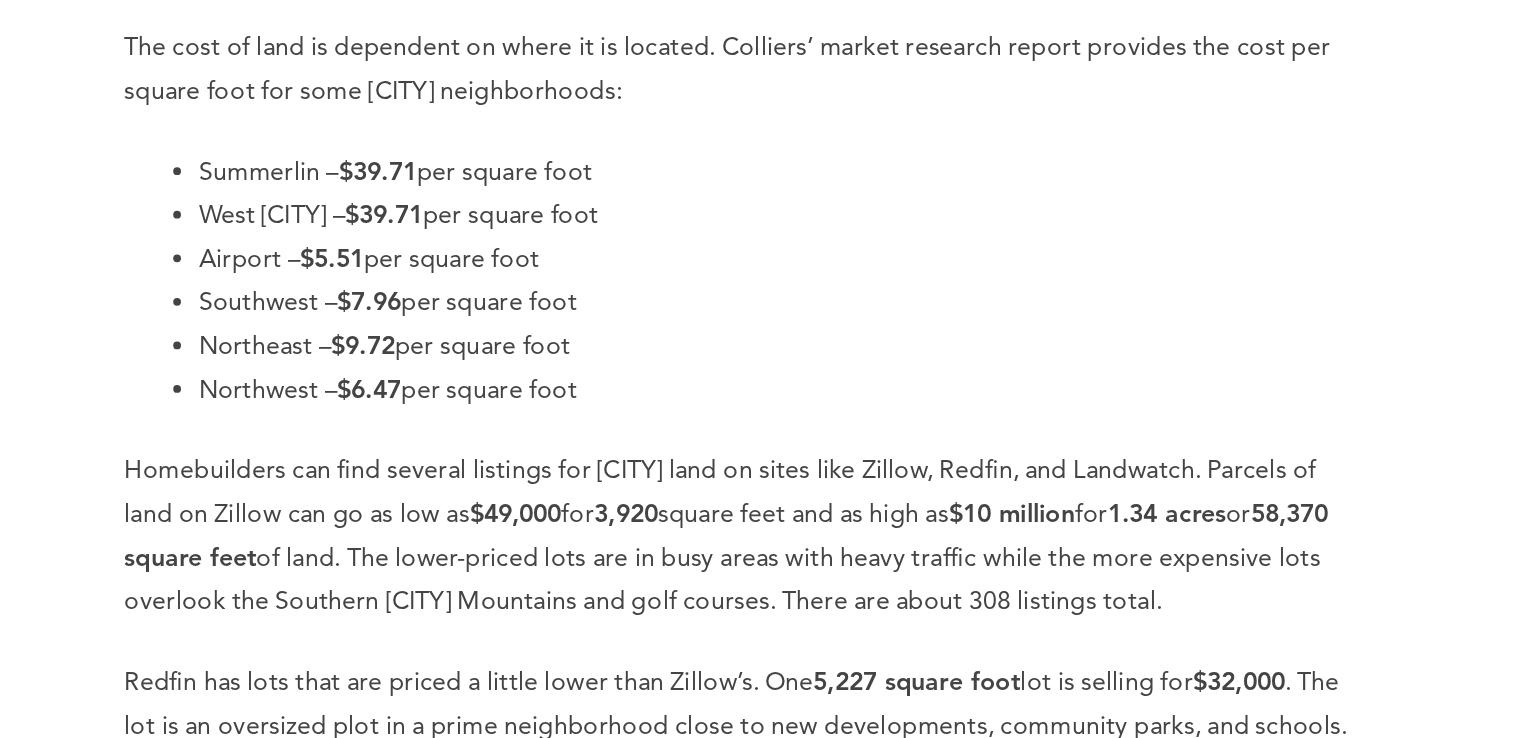scroll, scrollTop: 4387, scrollLeft: 0, axis: vertical 